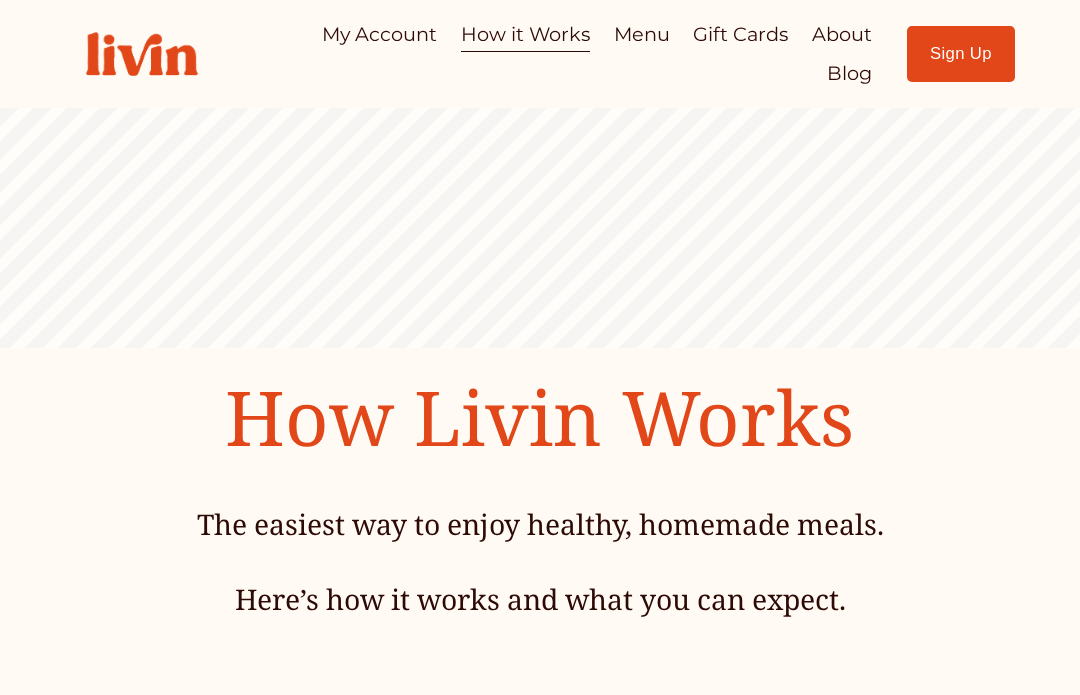 scroll, scrollTop: 0, scrollLeft: 0, axis: both 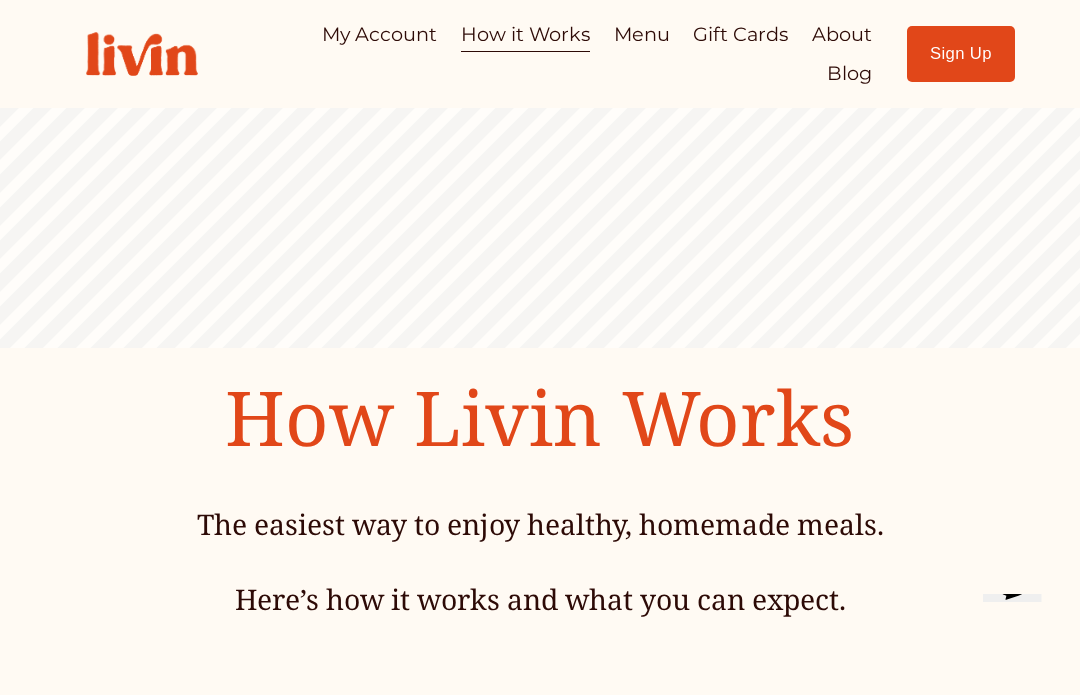 click at bounding box center [142, 54] 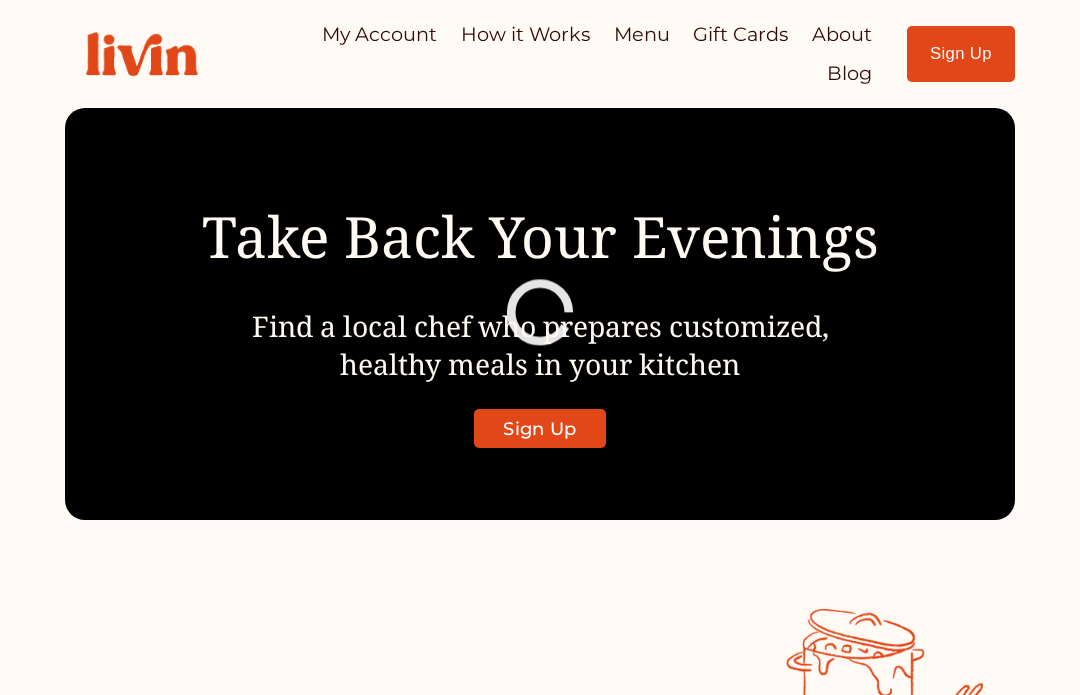 scroll, scrollTop: 0, scrollLeft: 0, axis: both 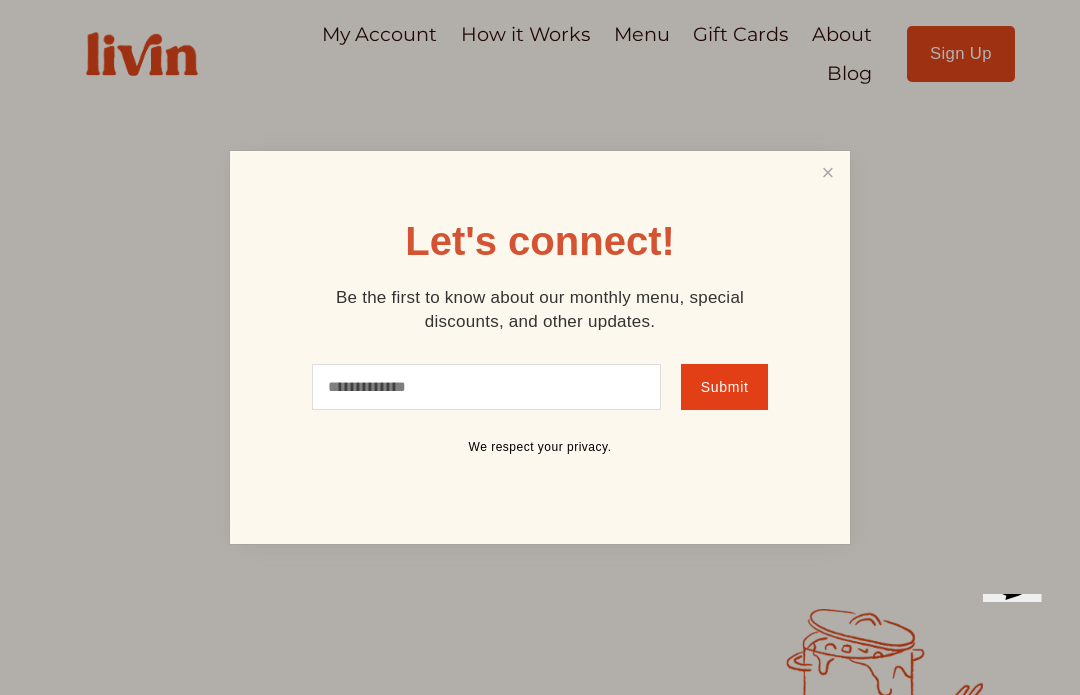 click at bounding box center [540, 347] 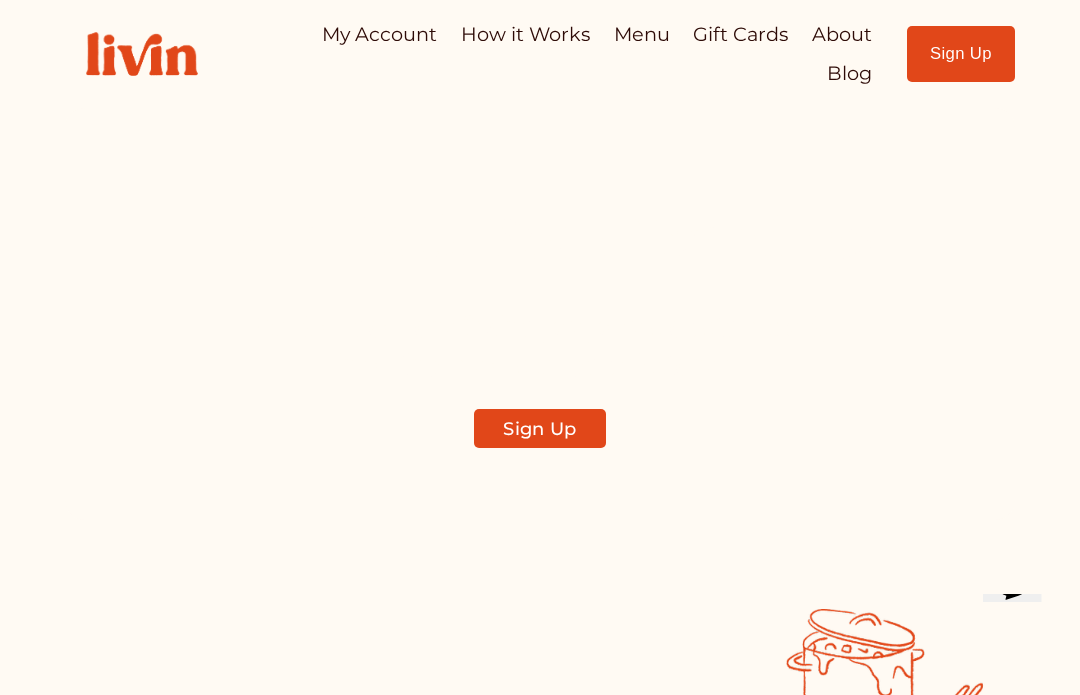 click on "My Account
How it Works
Menu
Gift Cards
About
Blog" at bounding box center (468, 54) 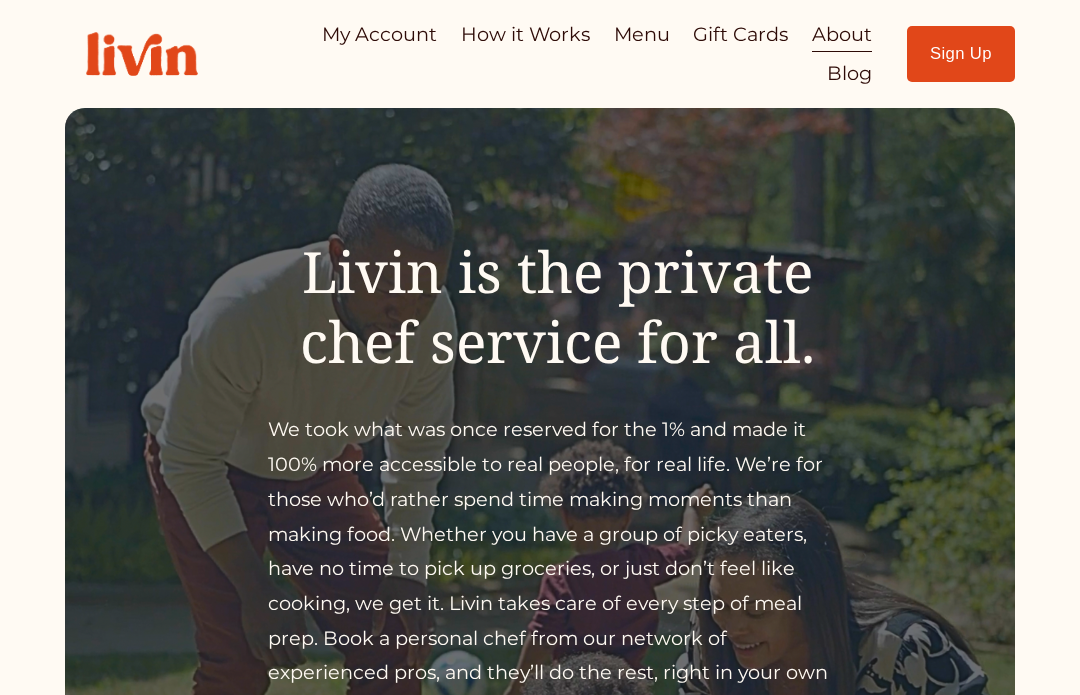 scroll, scrollTop: 0, scrollLeft: 0, axis: both 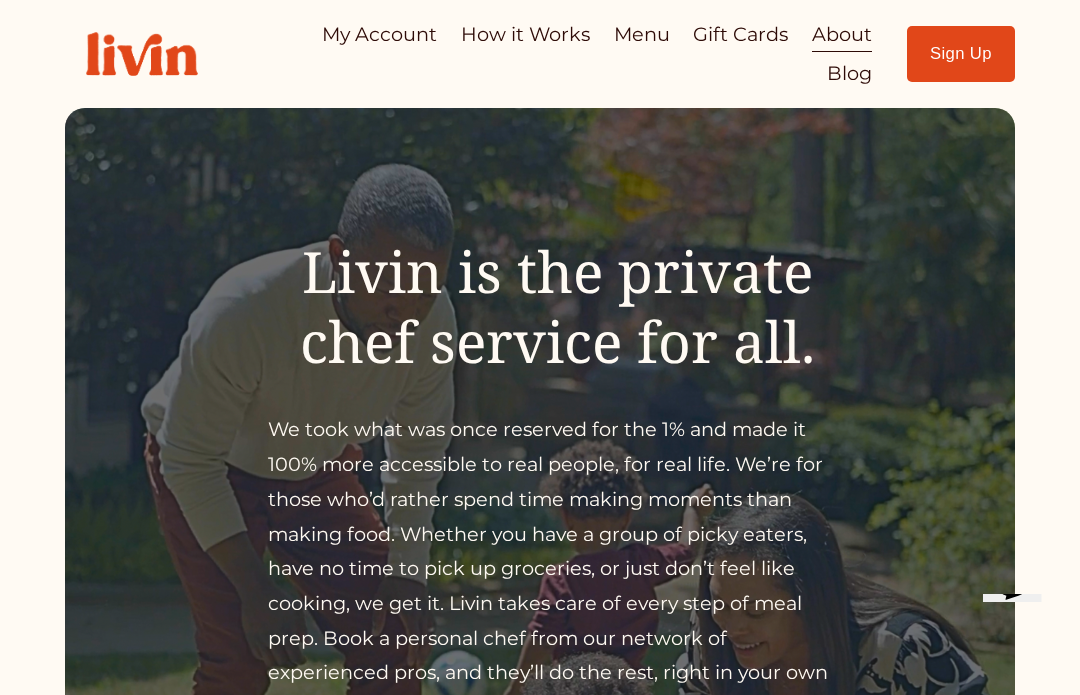 click on "My Account" at bounding box center [379, 34] 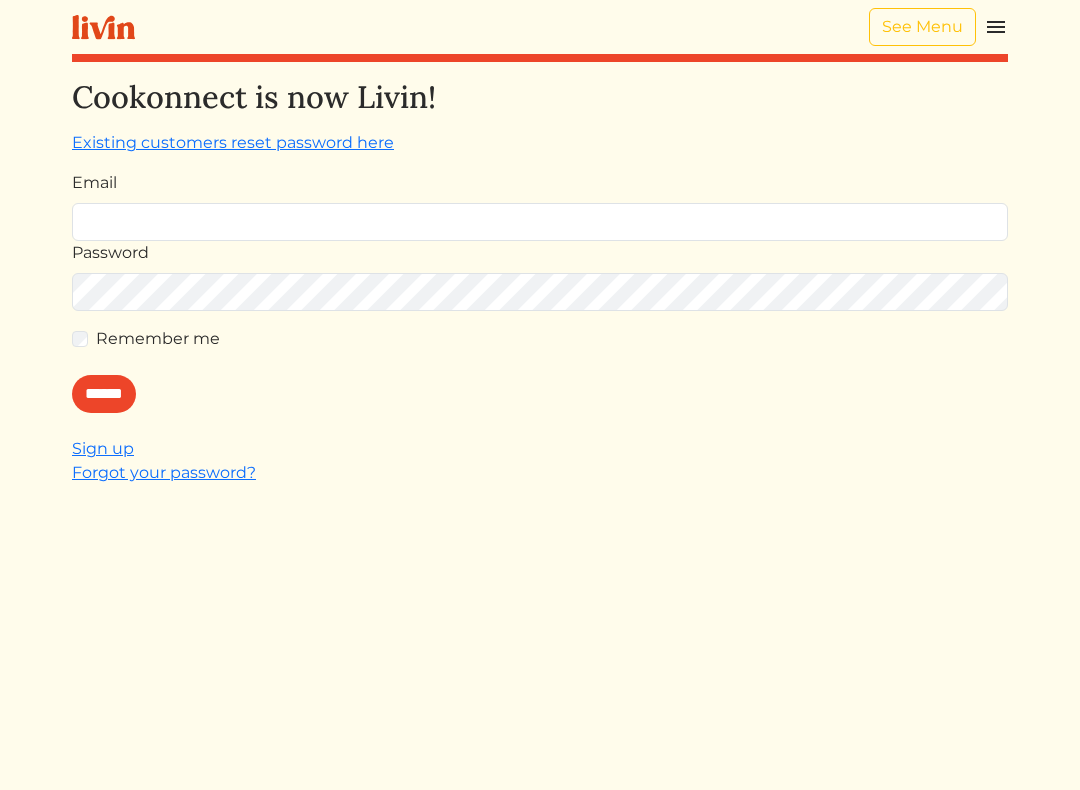 scroll, scrollTop: 0, scrollLeft: 0, axis: both 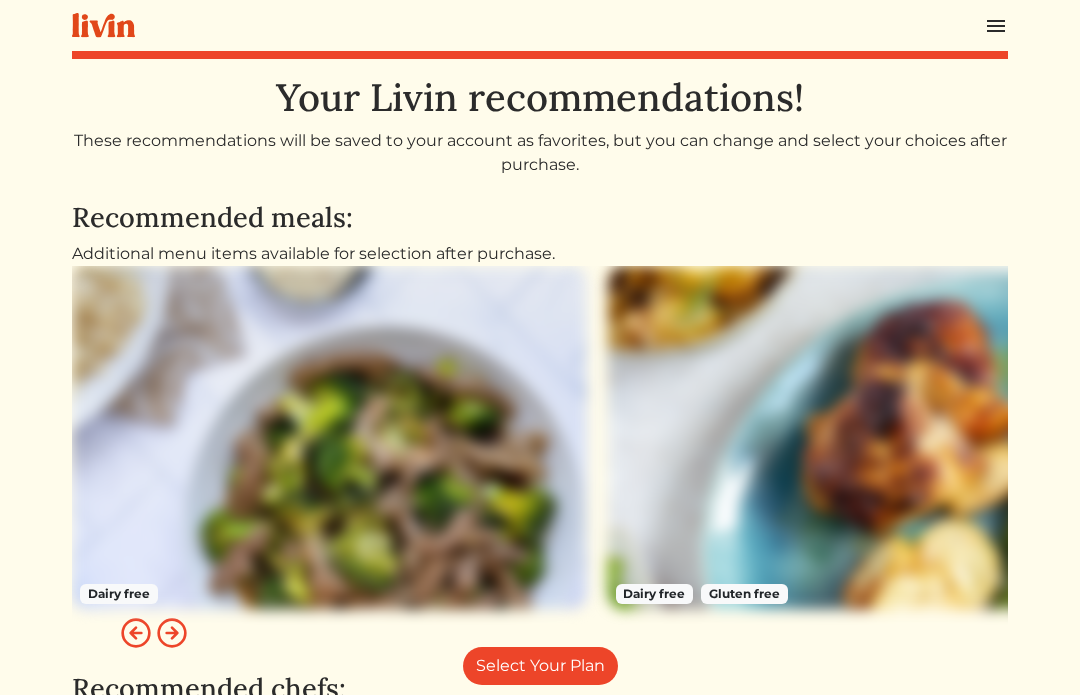 click at bounding box center (103, 25) 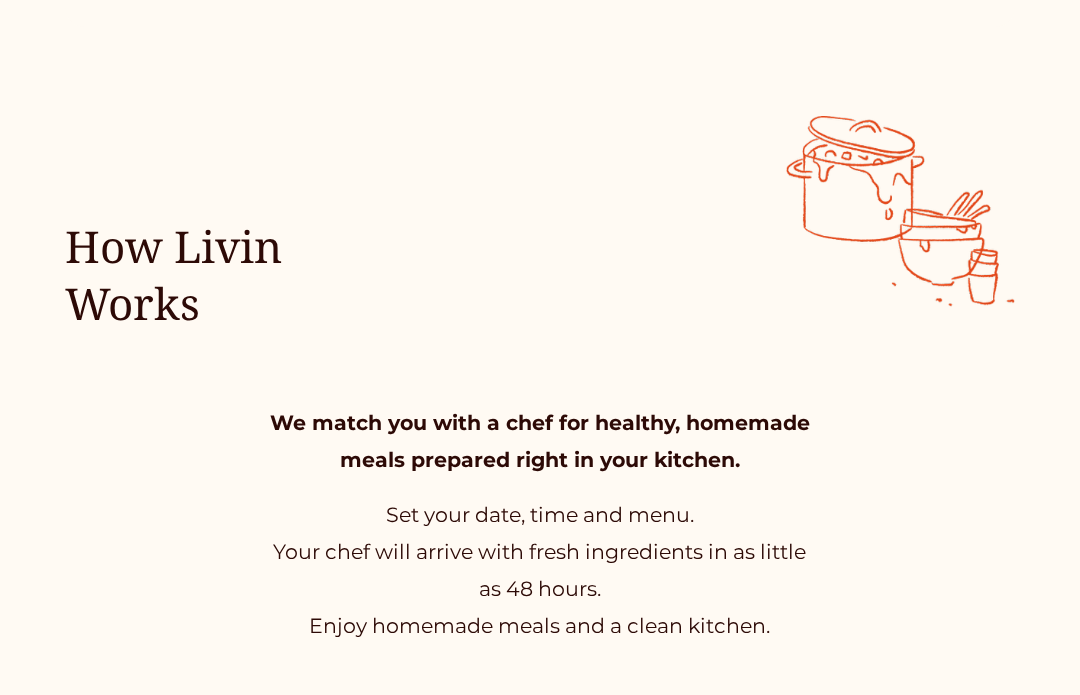 scroll, scrollTop: 646, scrollLeft: 0, axis: vertical 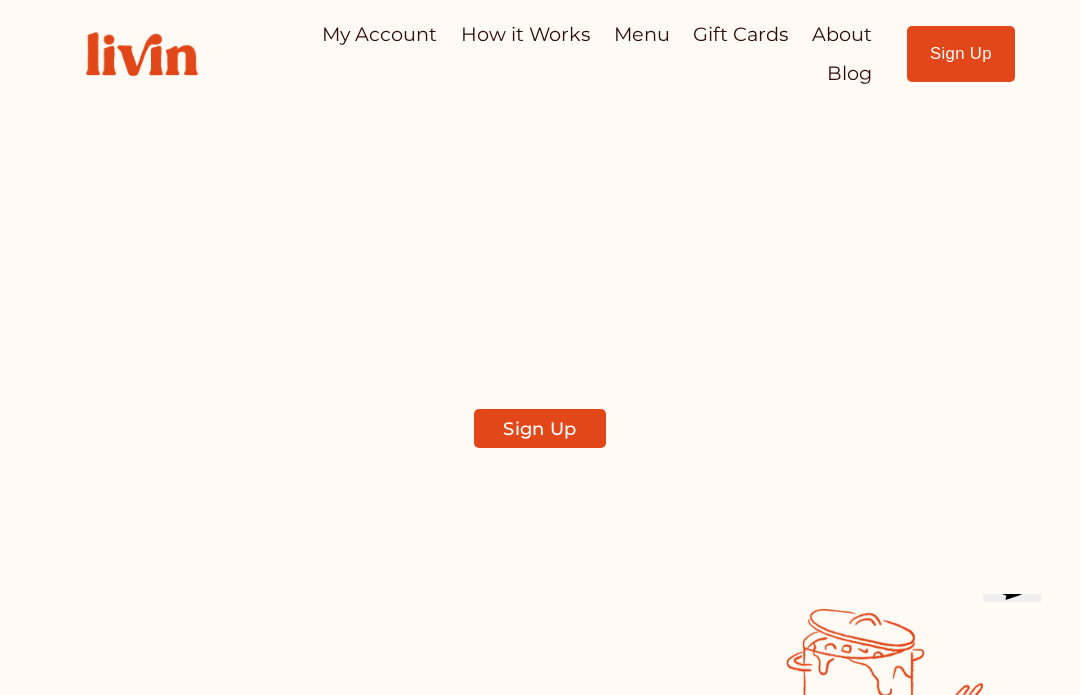 click on "How it Works" at bounding box center [525, 34] 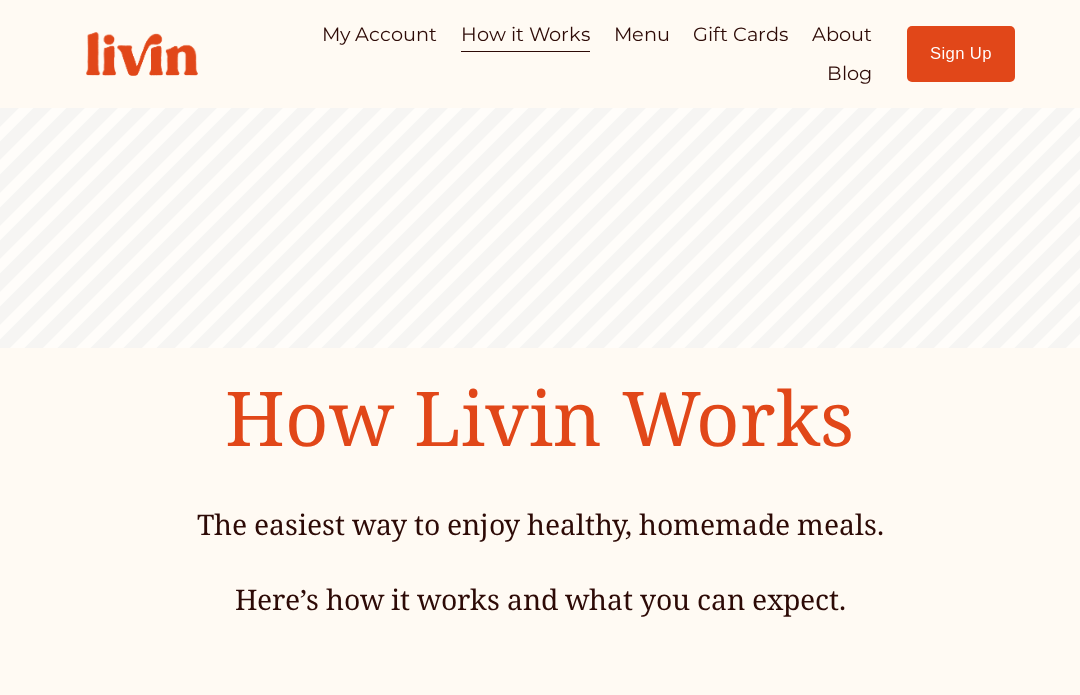 scroll, scrollTop: 0, scrollLeft: 0, axis: both 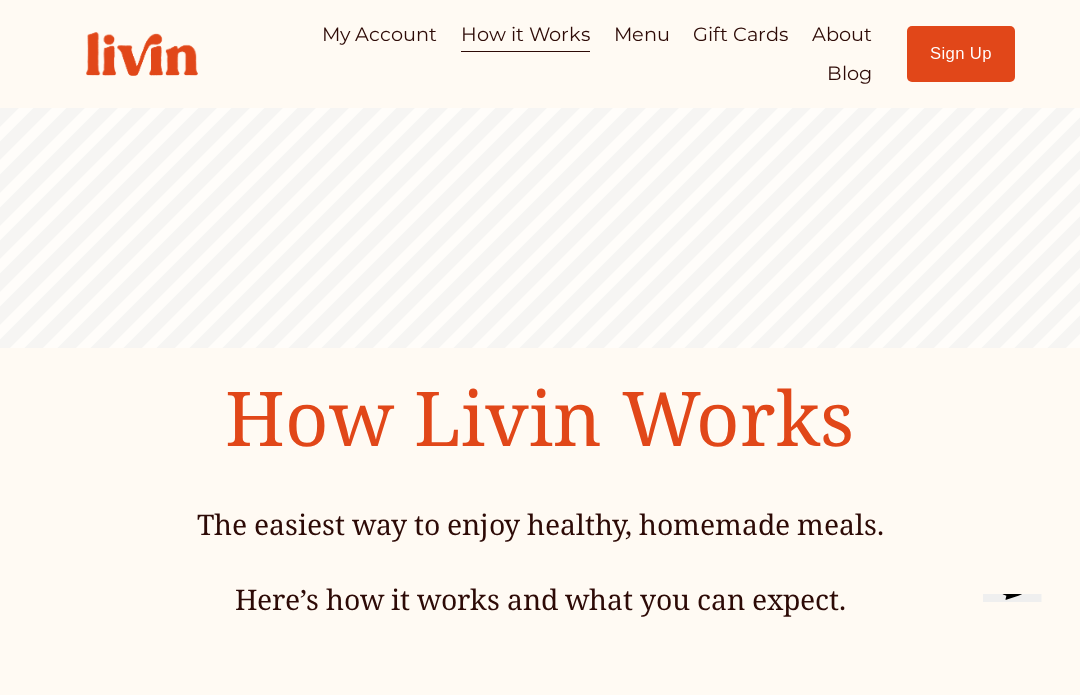 click on "About" at bounding box center [842, 34] 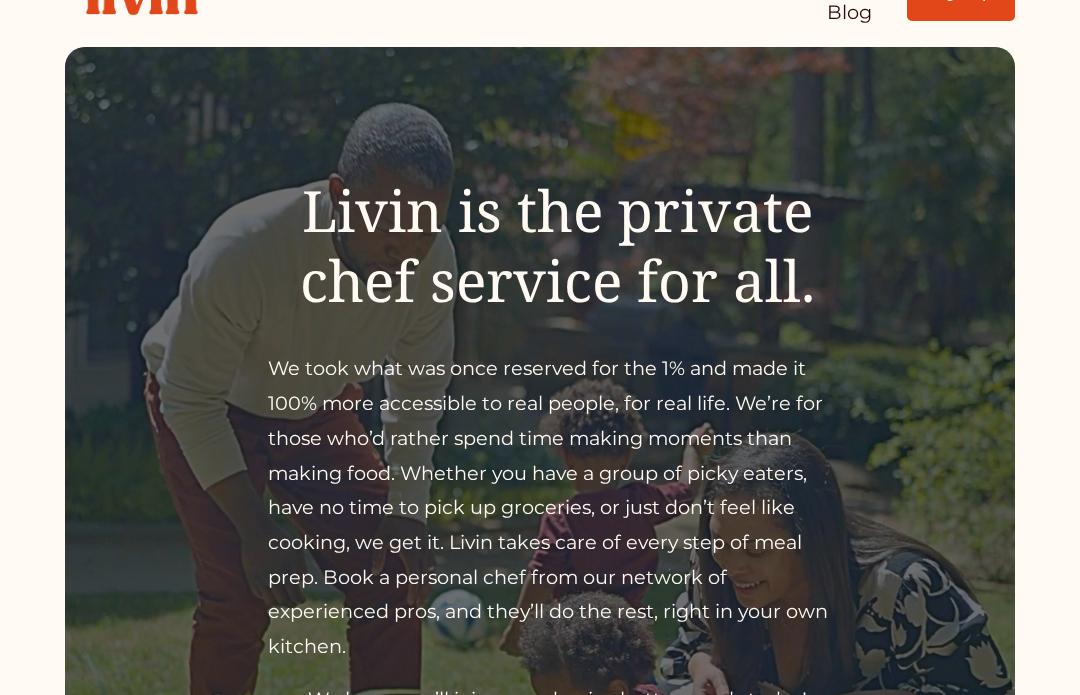 scroll, scrollTop: 428, scrollLeft: 0, axis: vertical 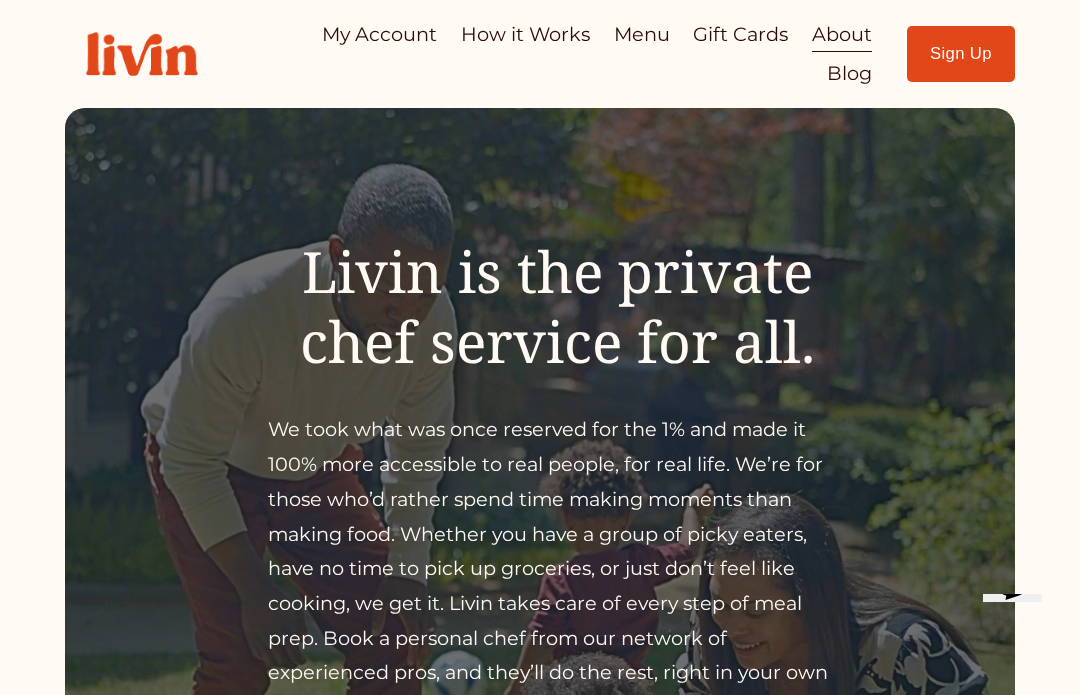 click on "Menu" at bounding box center [642, 34] 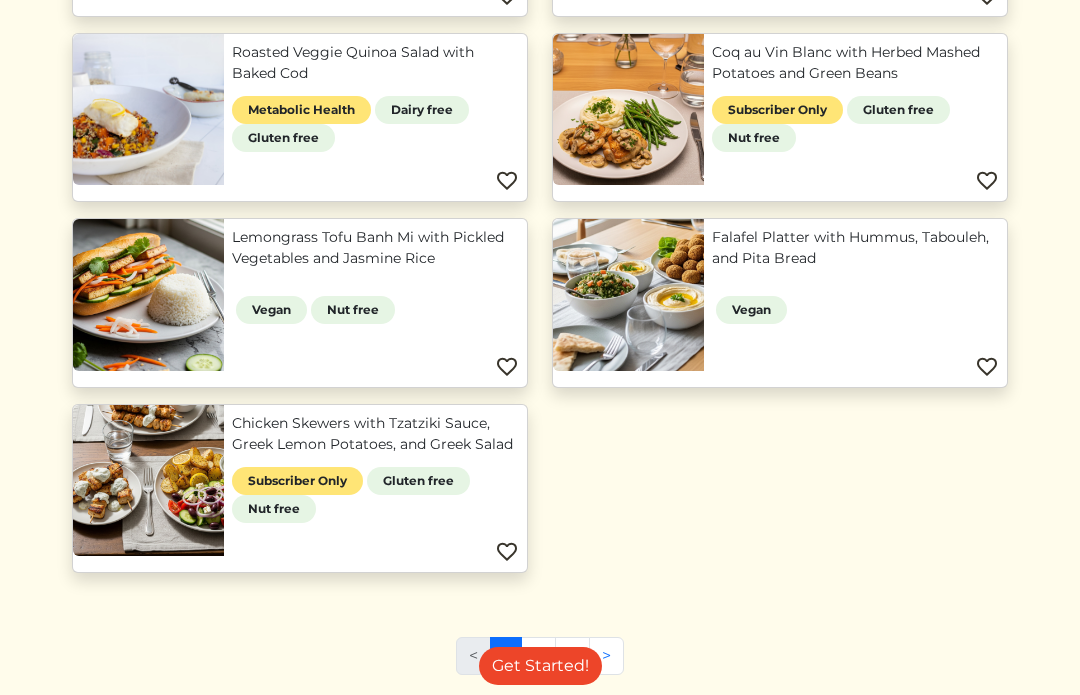 scroll, scrollTop: 1409, scrollLeft: 0, axis: vertical 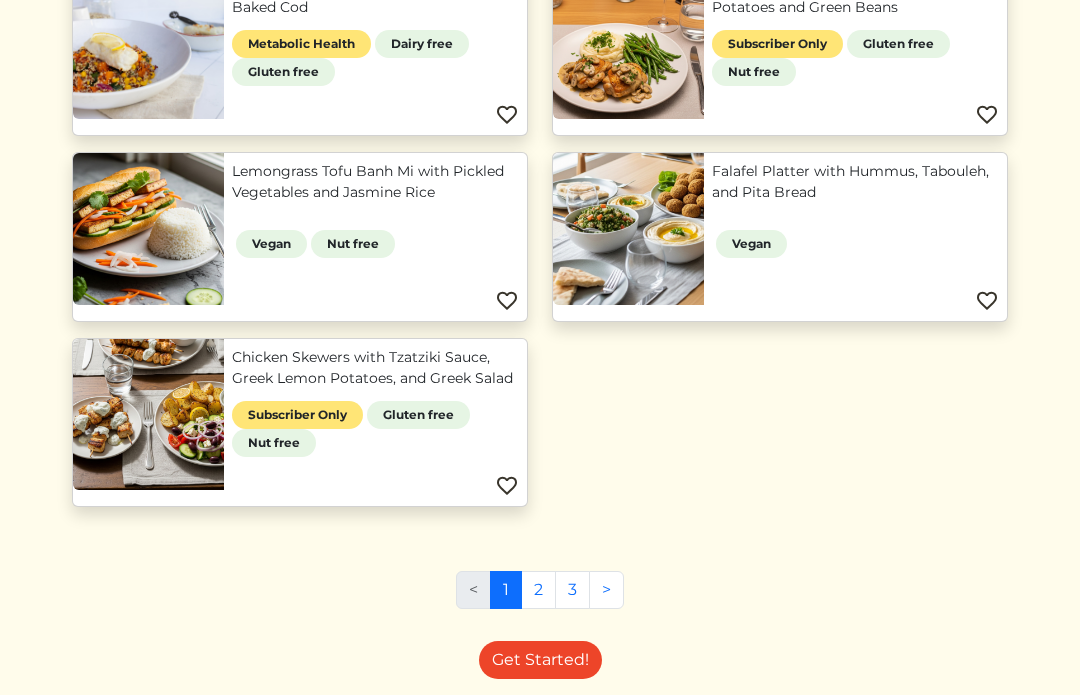 click on ">" at bounding box center [606, 590] 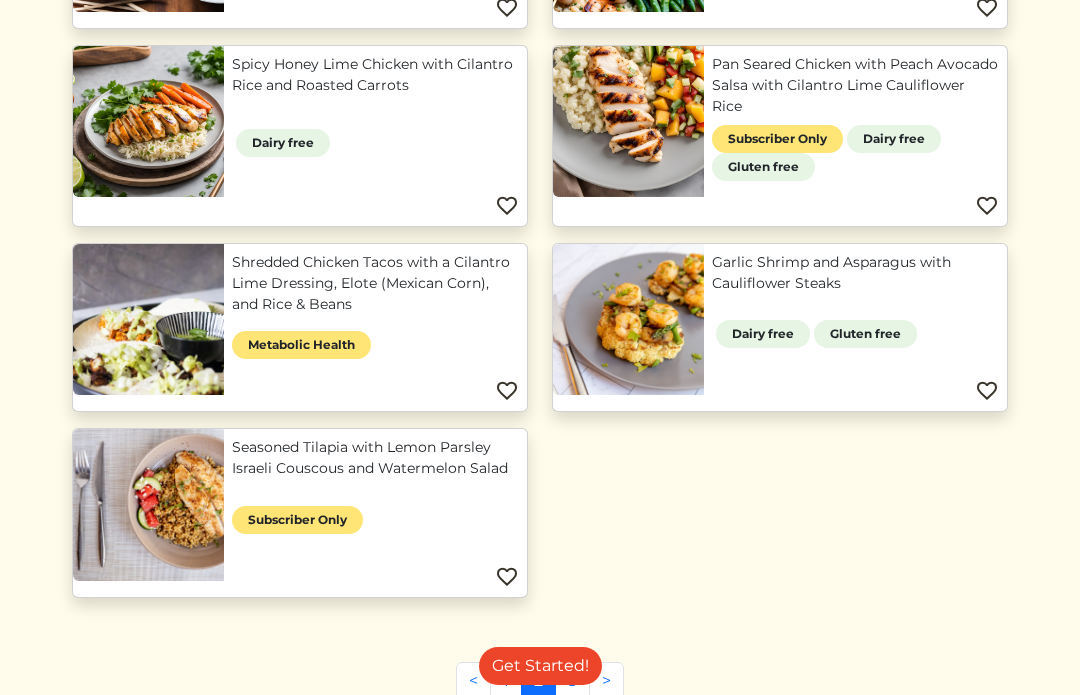 scroll, scrollTop: 1334, scrollLeft: 0, axis: vertical 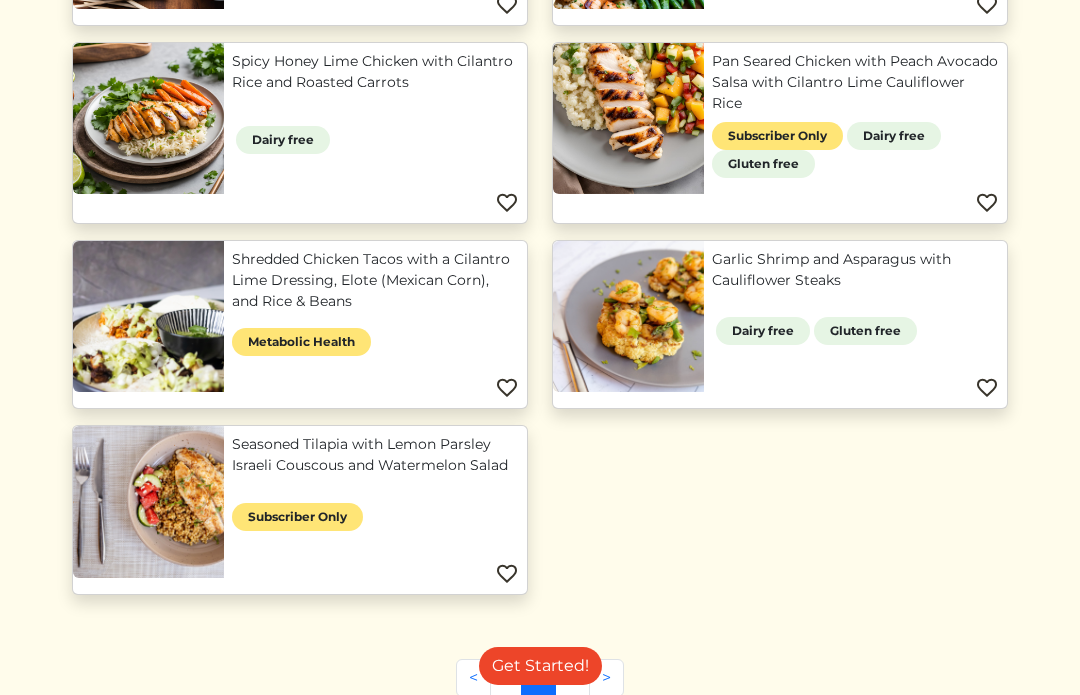 click on "2" at bounding box center [538, 678] 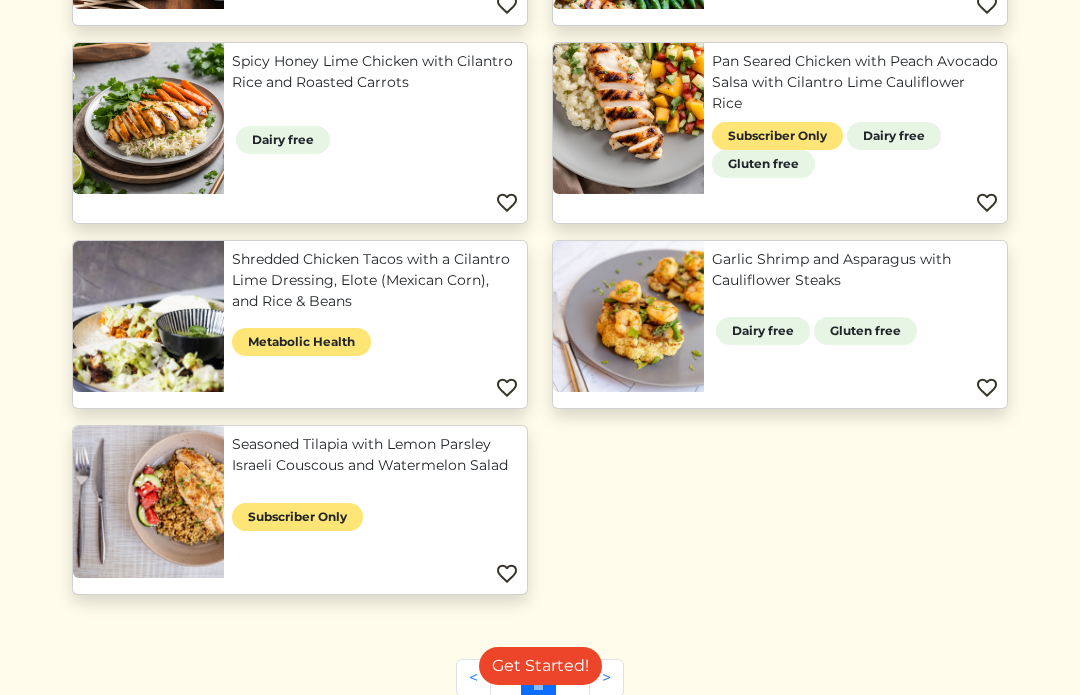 scroll, scrollTop: 1336, scrollLeft: 0, axis: vertical 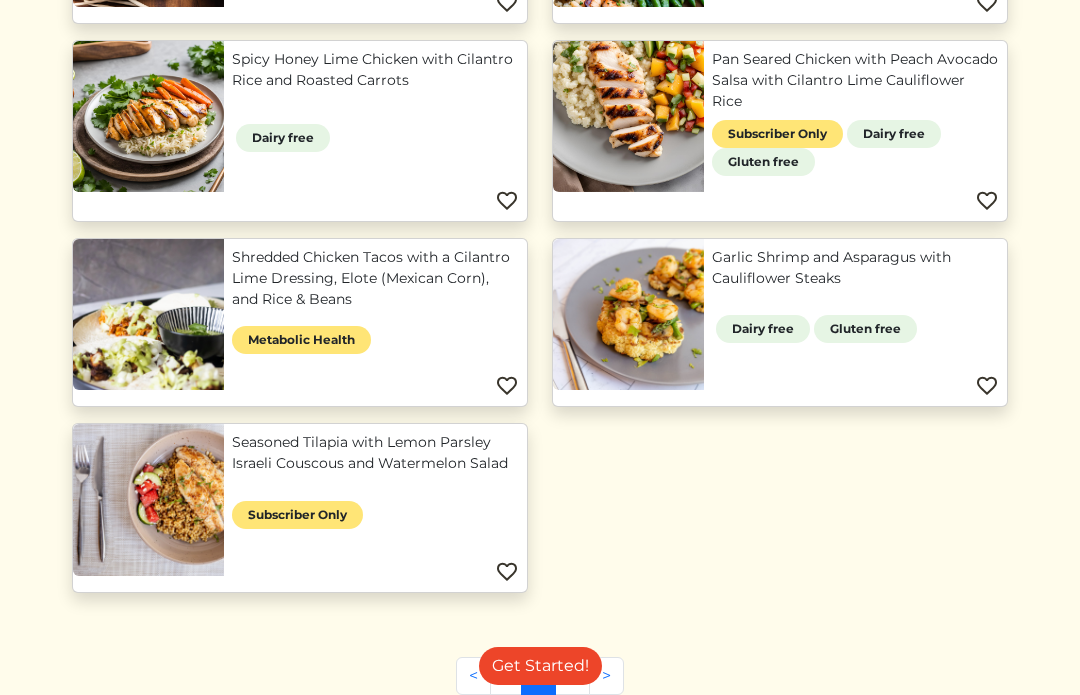 click on "Get Started!" at bounding box center (540, 666) 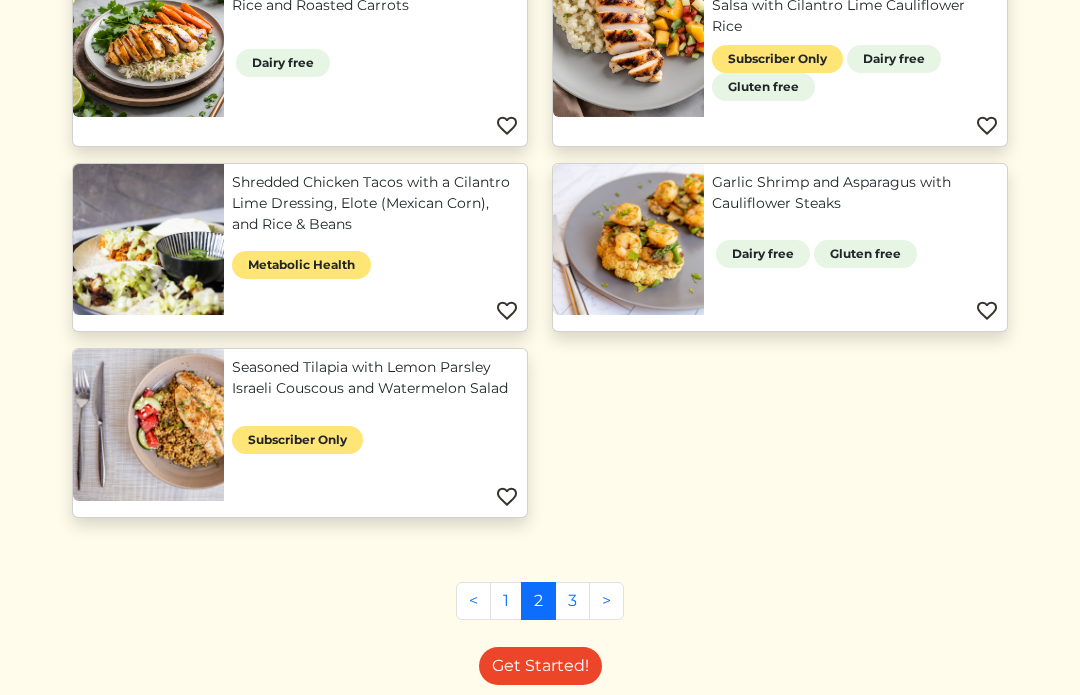 click on ">" at bounding box center (606, 601) 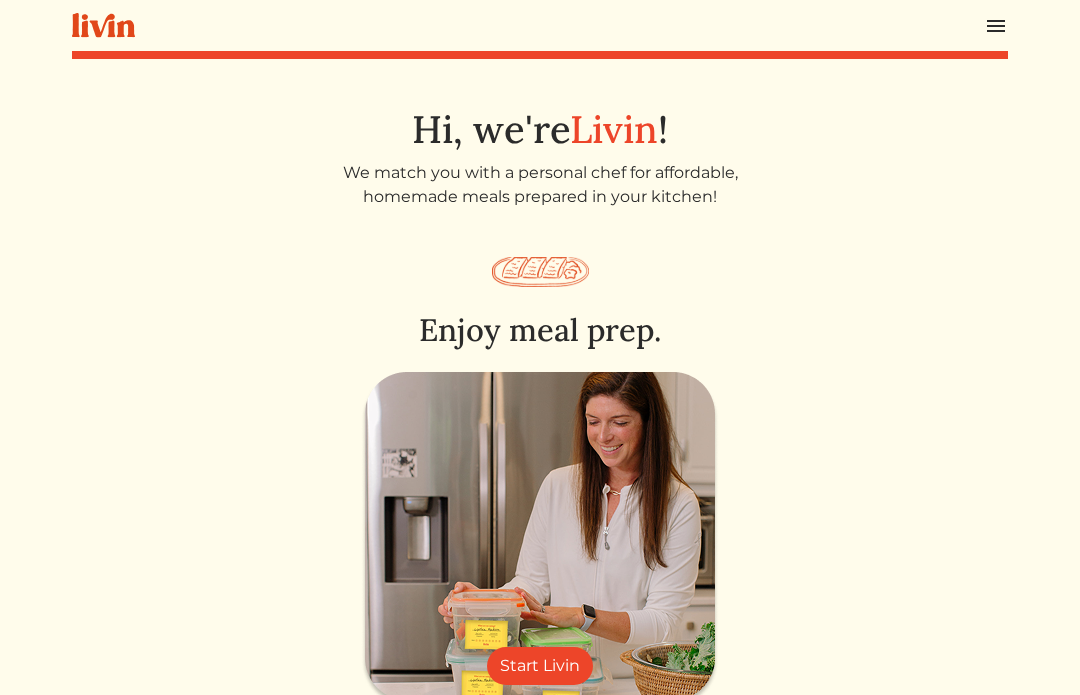 scroll, scrollTop: 0, scrollLeft: 0, axis: both 